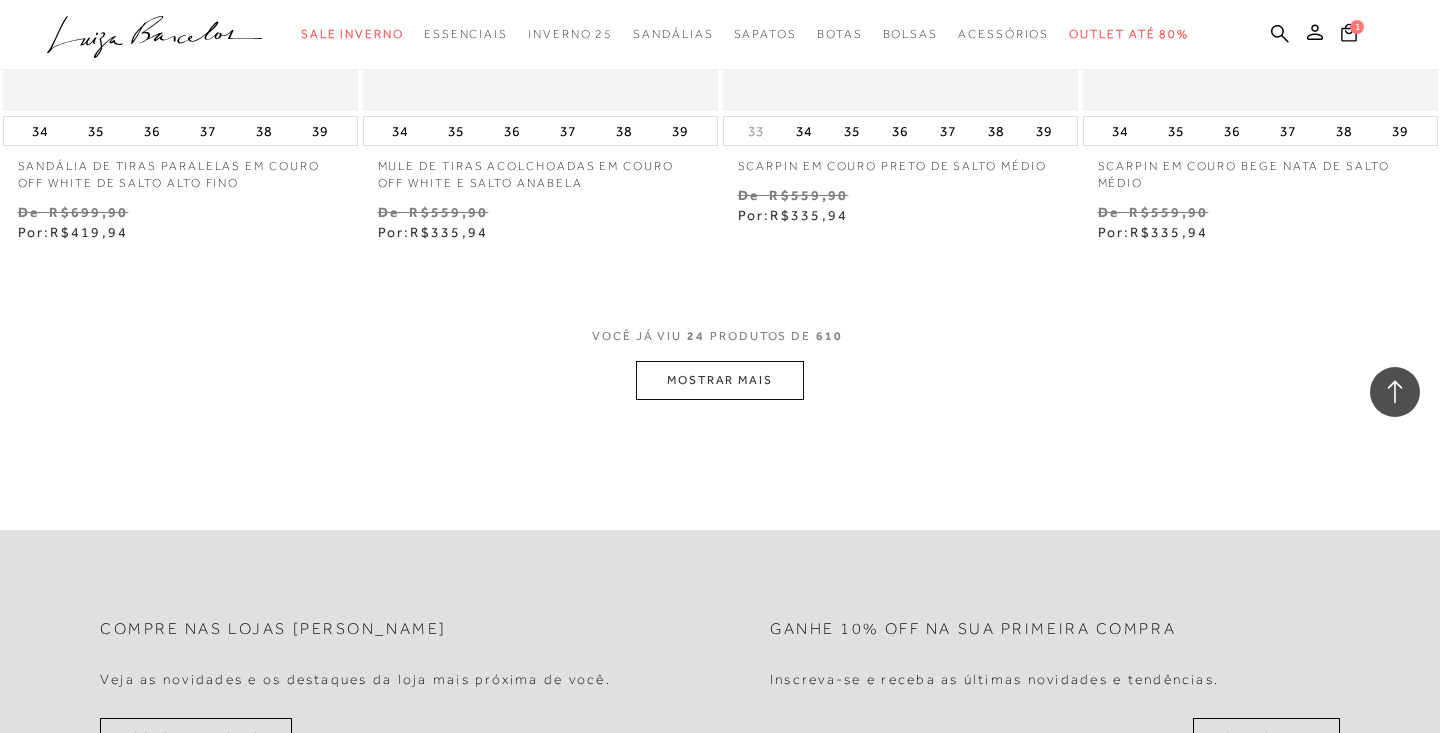 scroll, scrollTop: 4063, scrollLeft: 0, axis: vertical 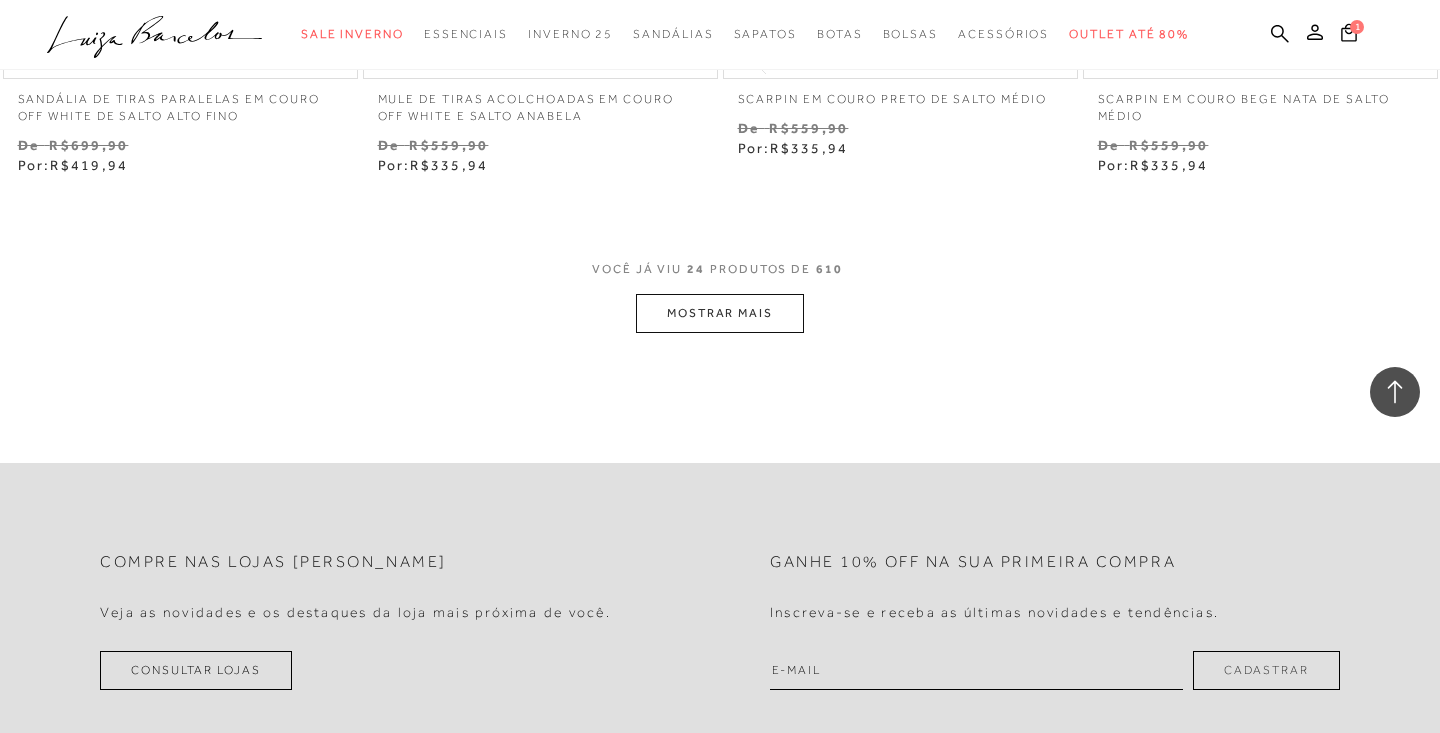 click on "MOSTRAR MAIS" at bounding box center (720, 313) 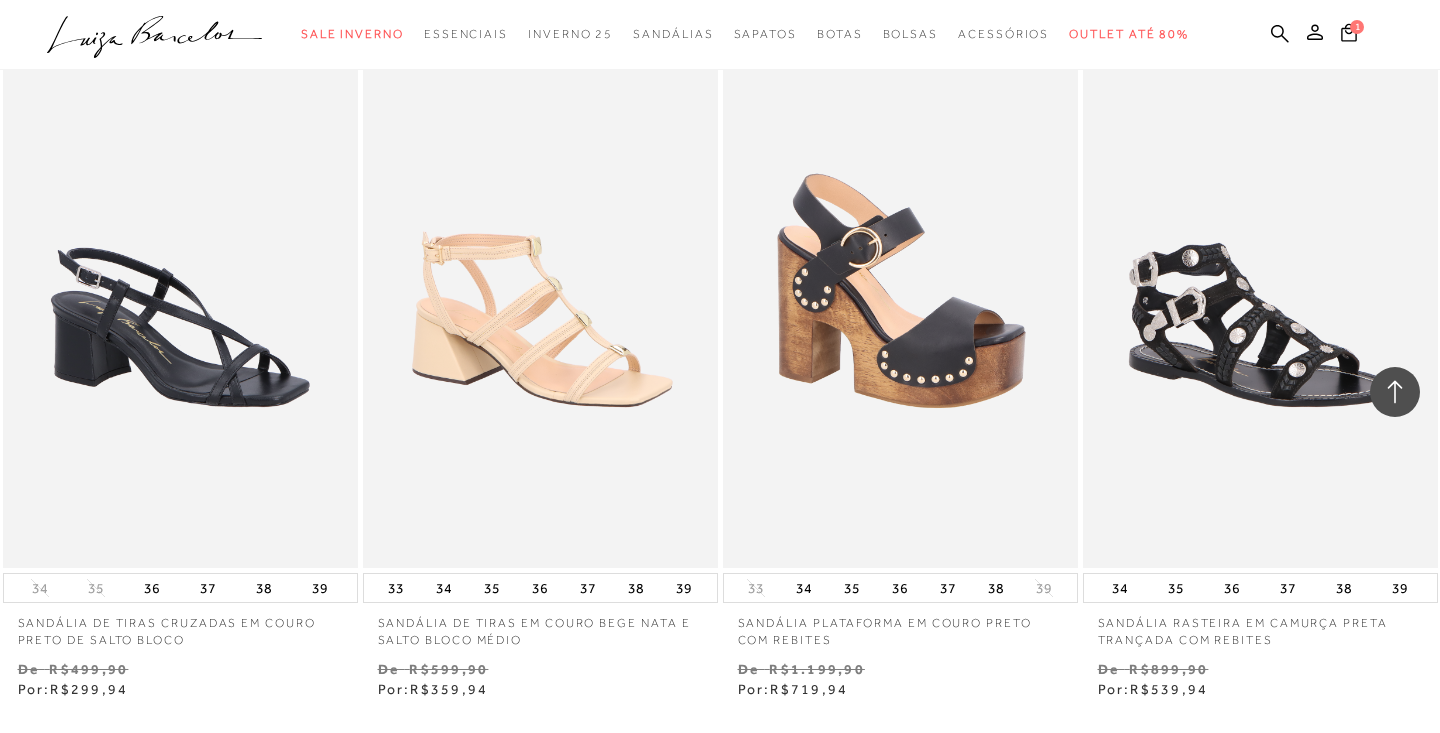 scroll, scrollTop: 8022, scrollLeft: 0, axis: vertical 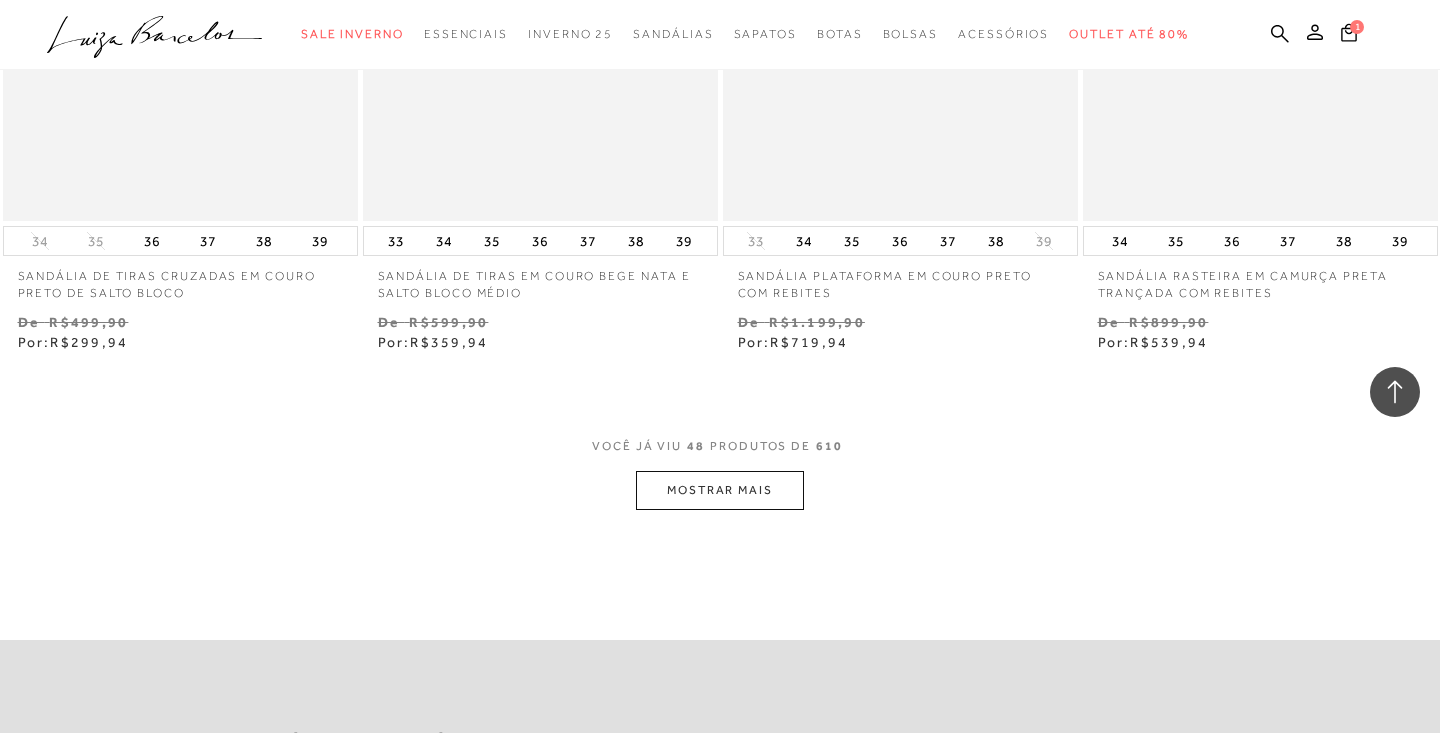 click on "MOSTRAR MAIS" at bounding box center (720, 490) 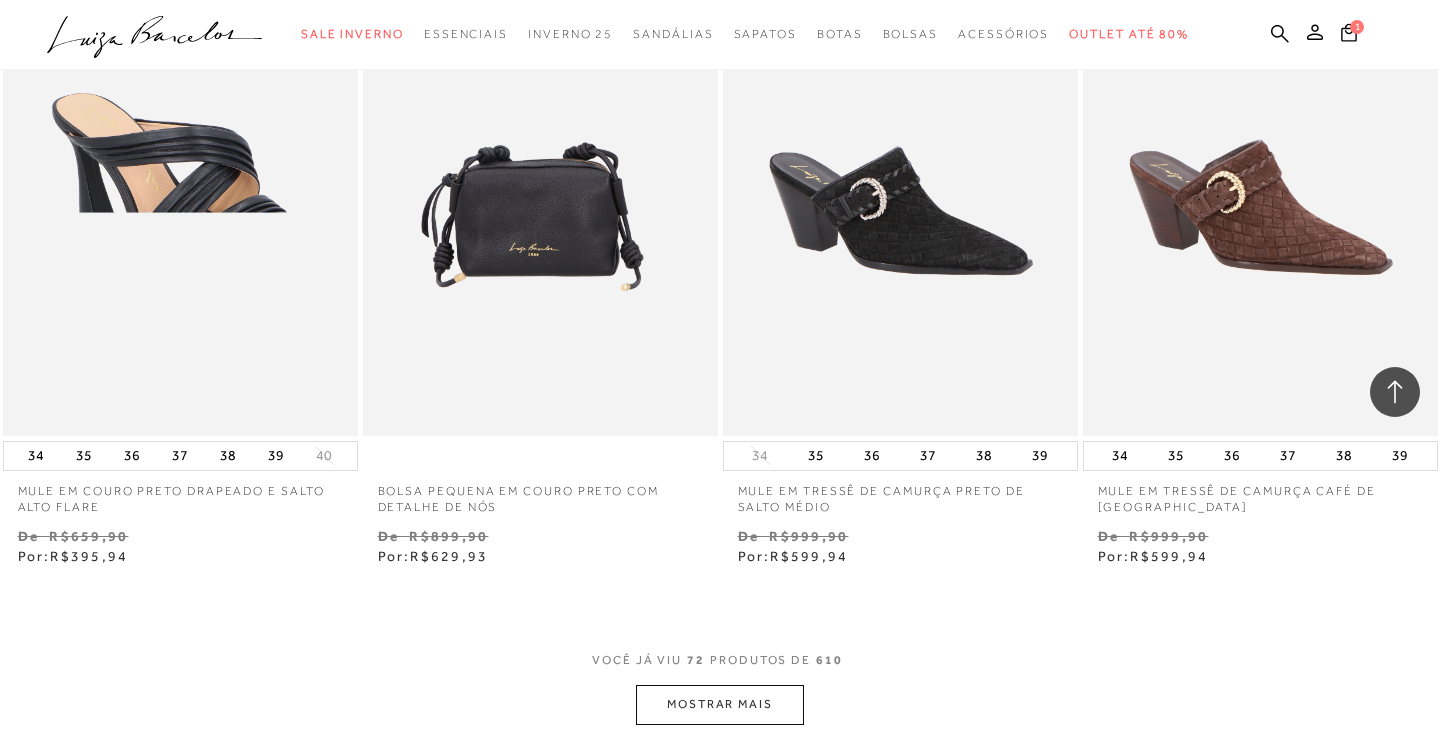 scroll, scrollTop: 12206, scrollLeft: 0, axis: vertical 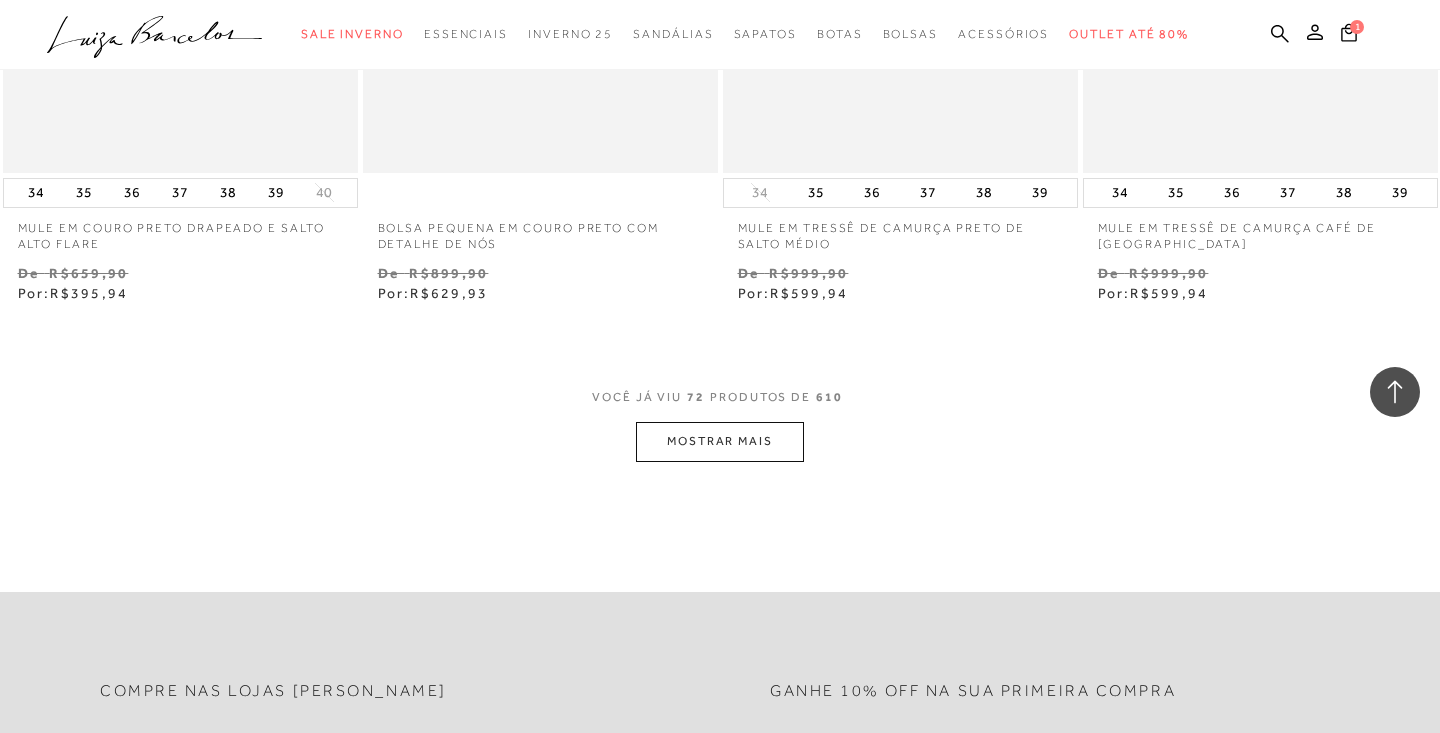 click on "MOSTRAR MAIS" at bounding box center [720, 441] 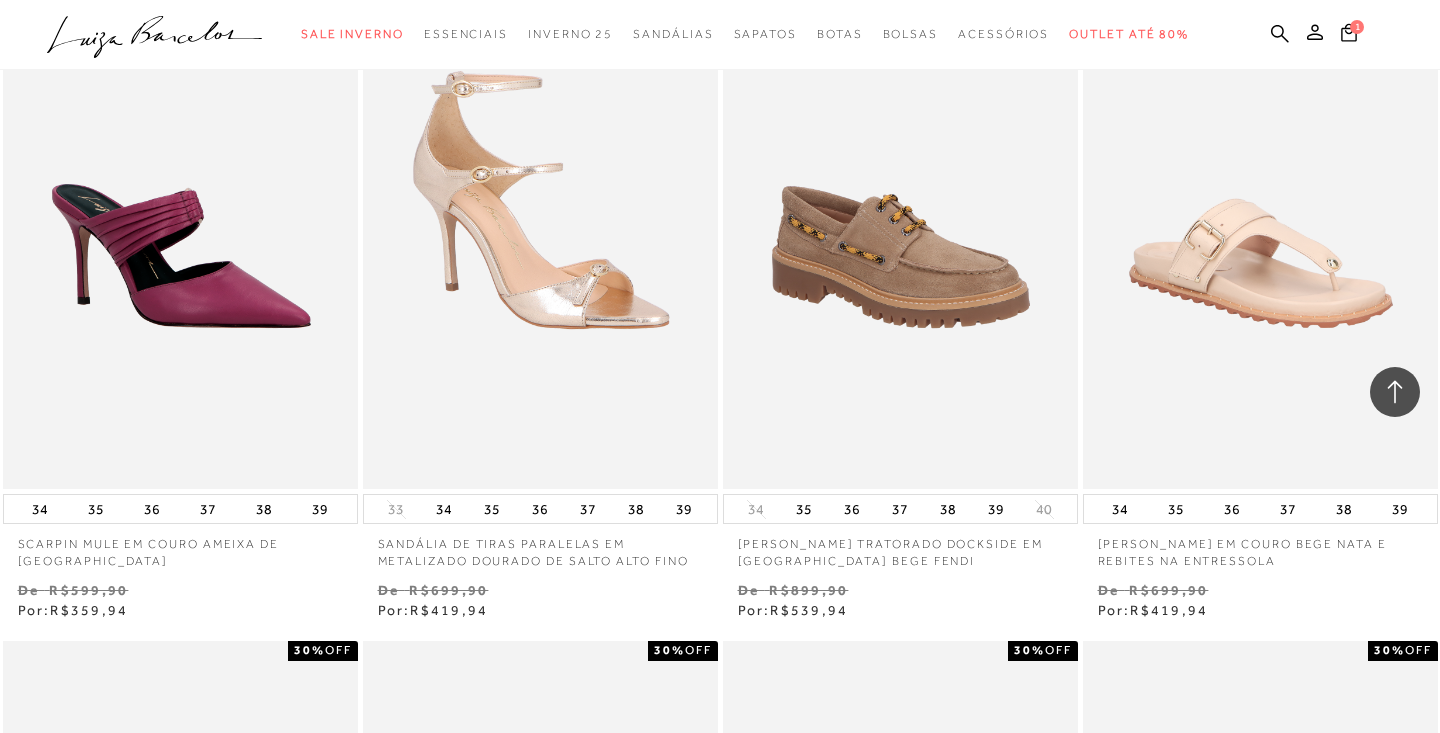 scroll, scrollTop: 12539, scrollLeft: 0, axis: vertical 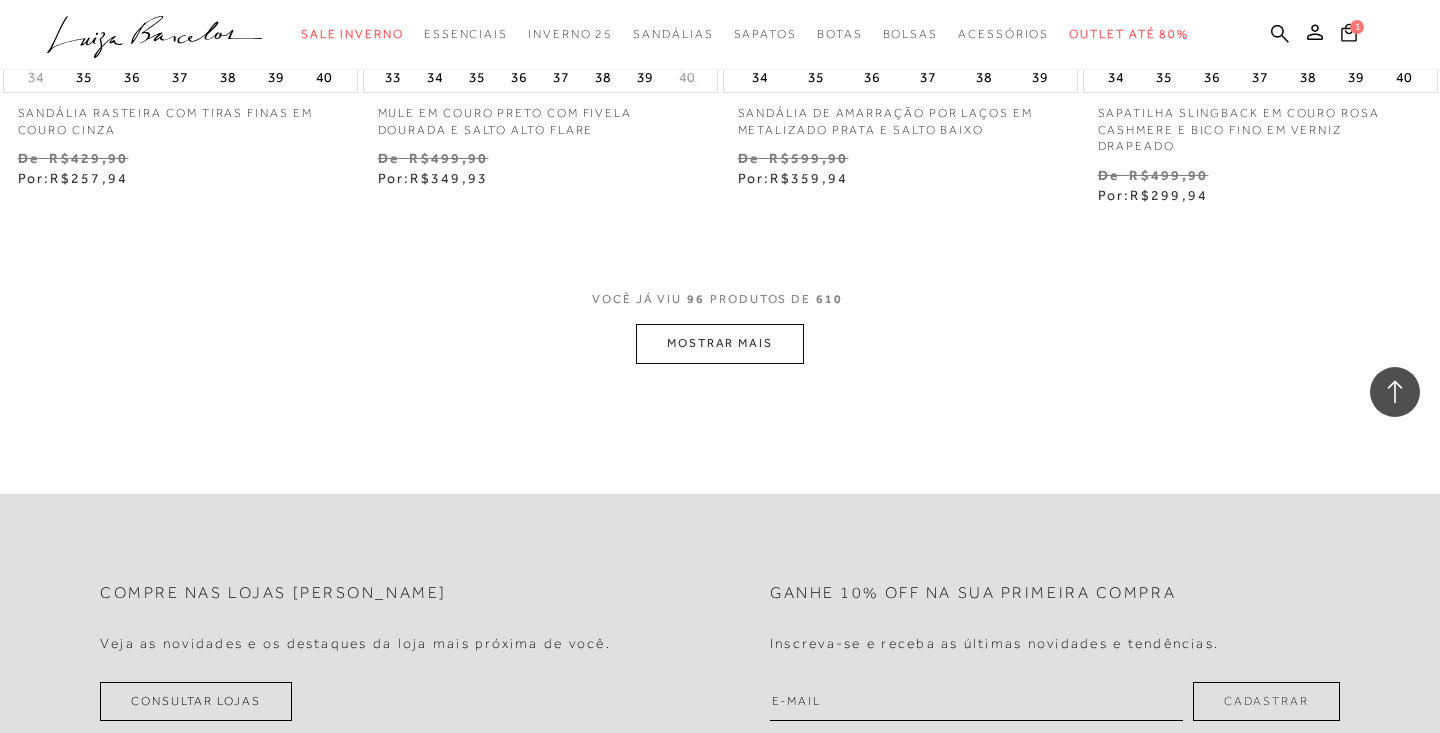 click on "MOSTRAR MAIS" at bounding box center [720, 343] 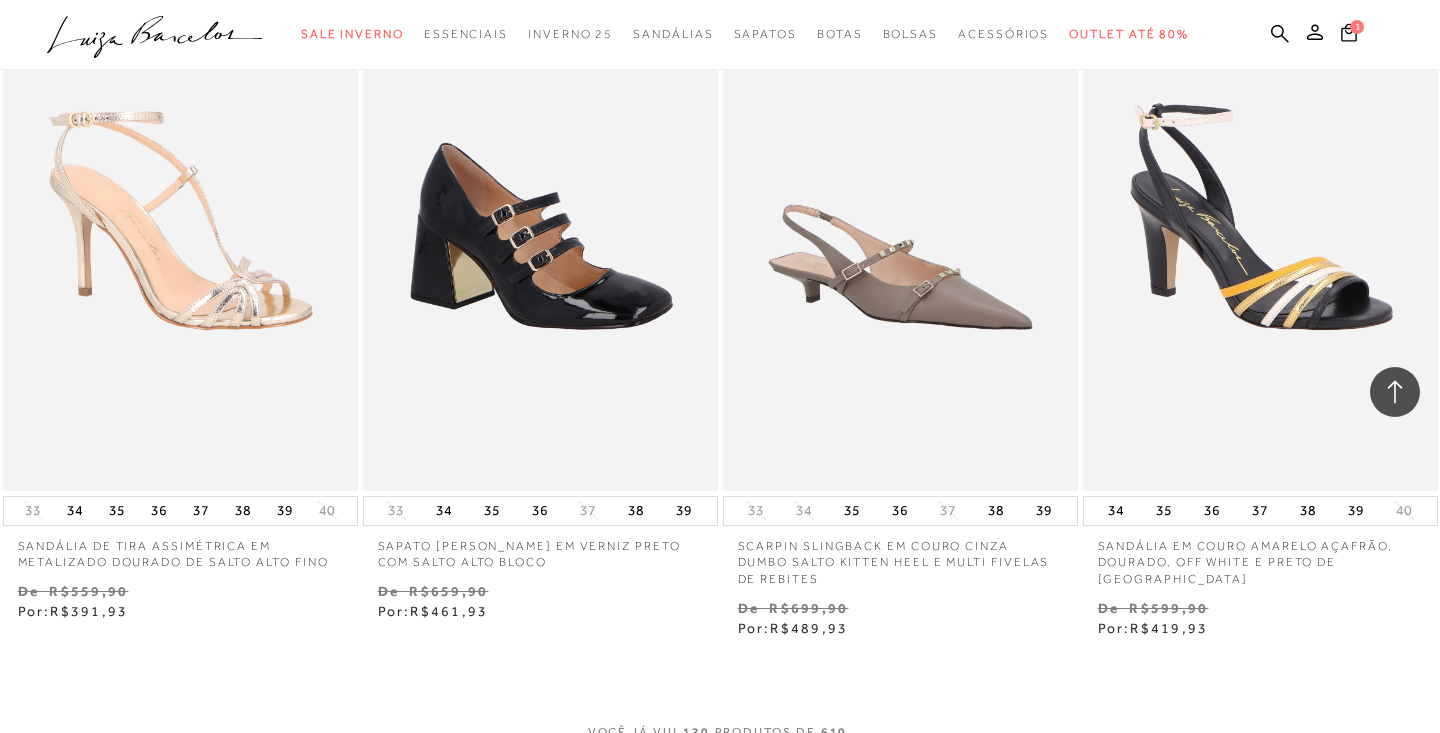 scroll, scrollTop: 20561, scrollLeft: 0, axis: vertical 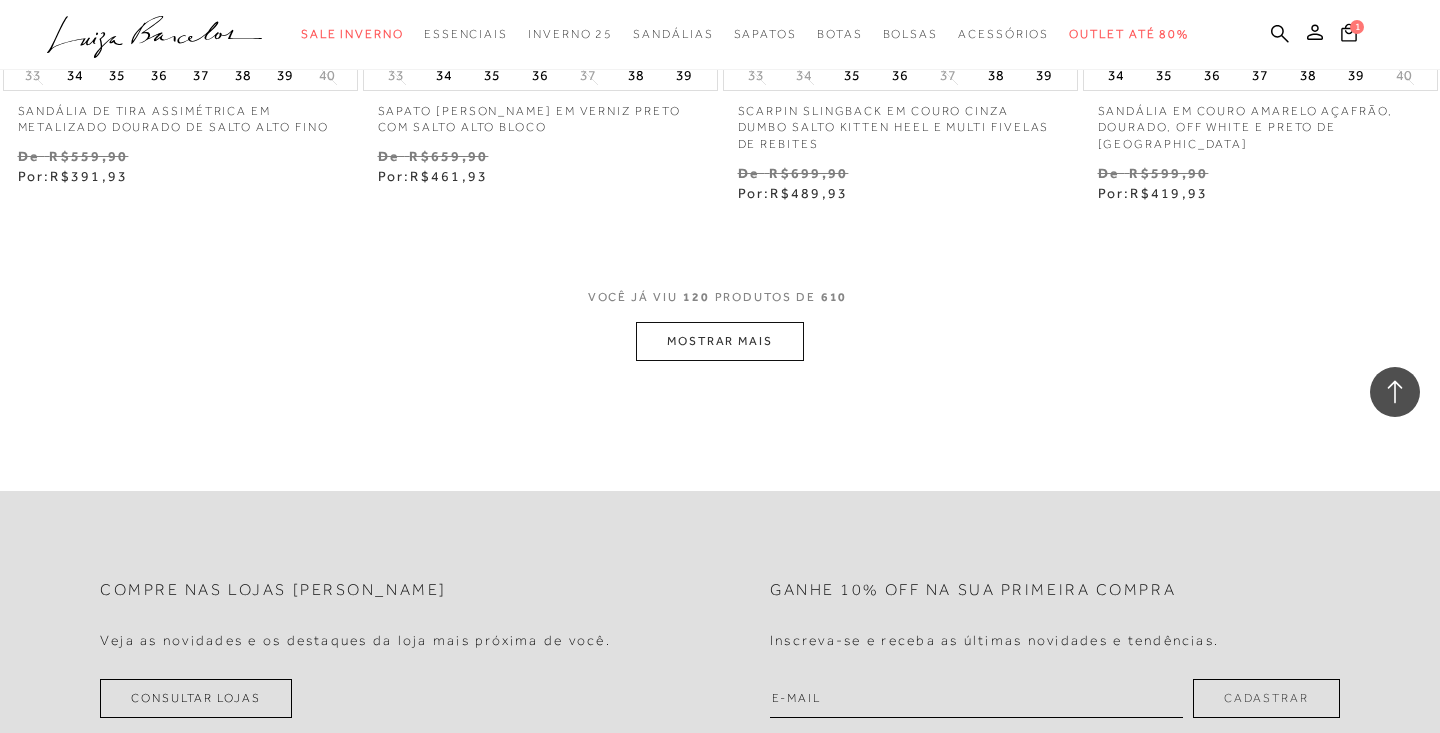 click on "MOSTRAR MAIS" at bounding box center (720, 341) 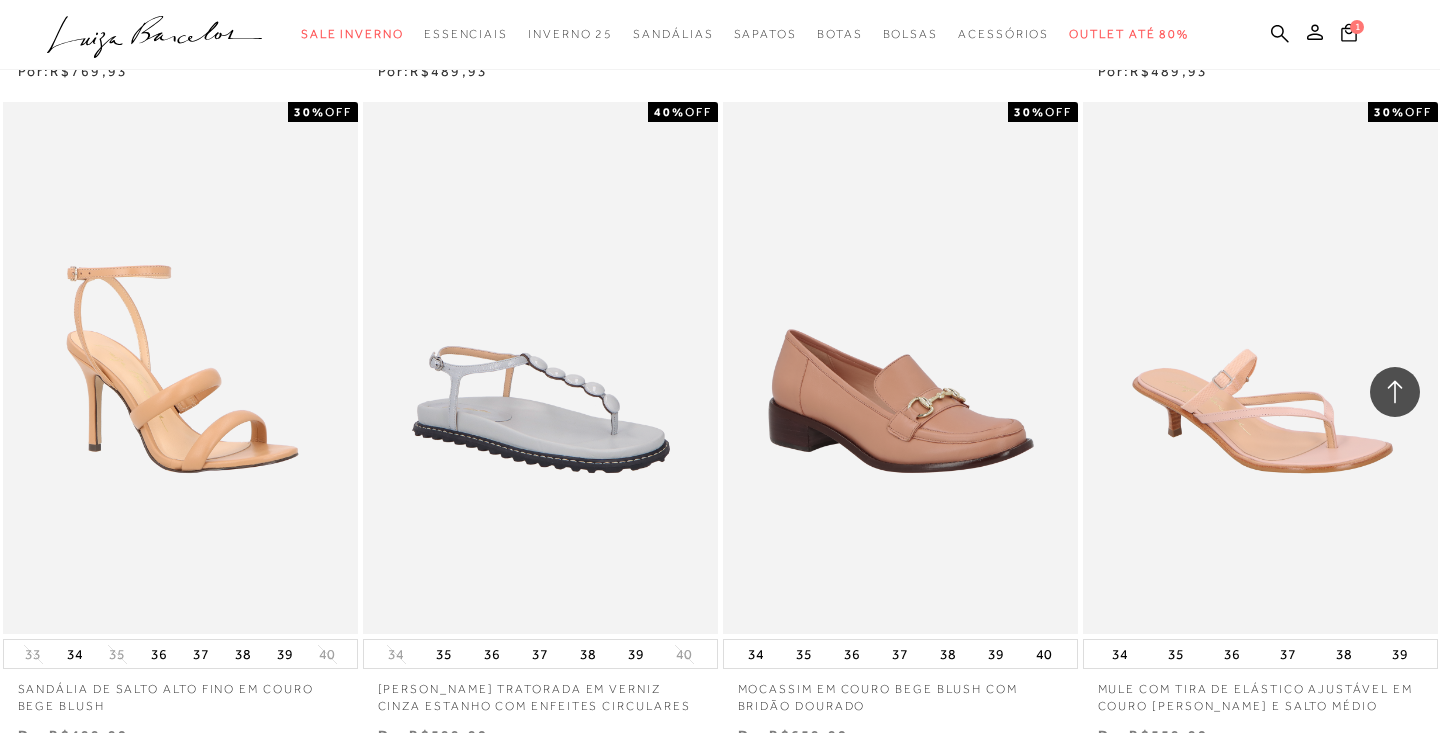 scroll, scrollTop: 24640, scrollLeft: 0, axis: vertical 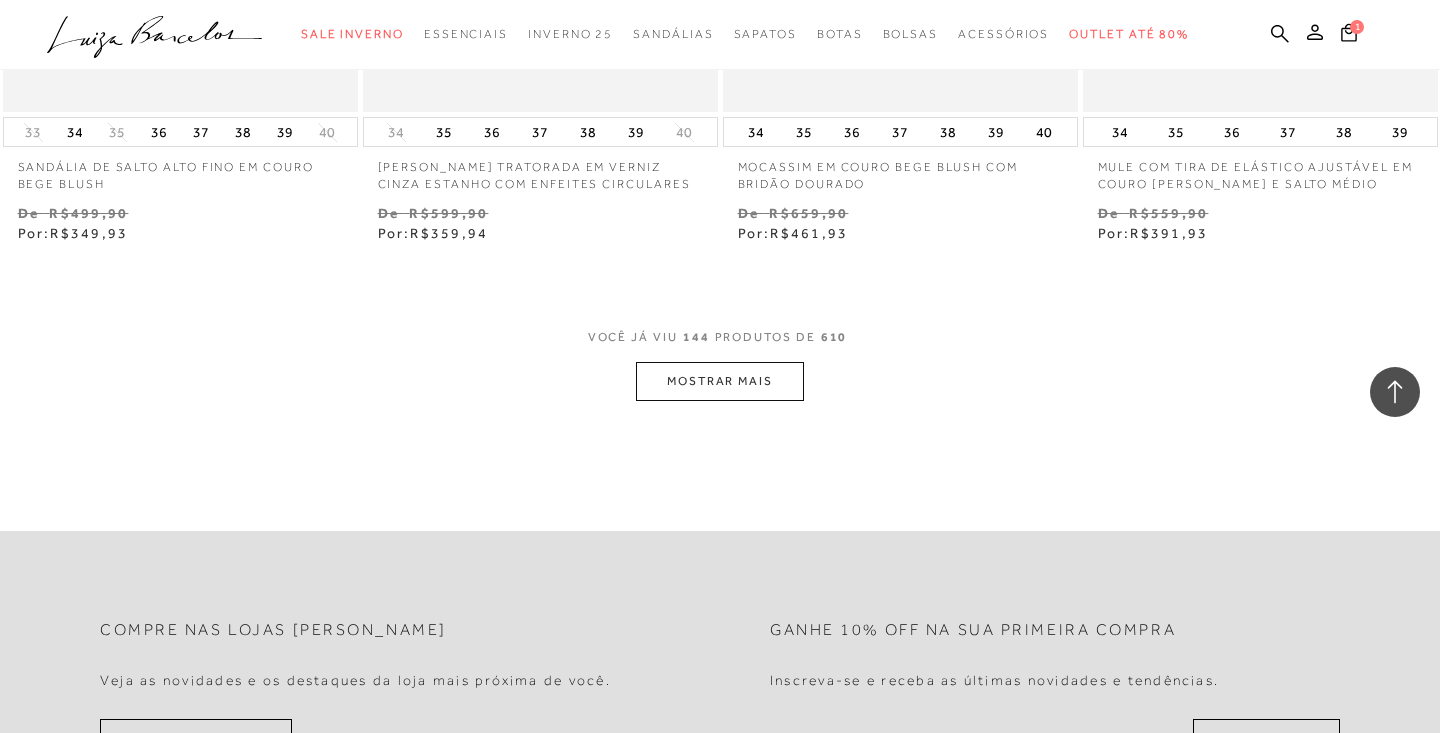 click on "MOSTRAR MAIS" at bounding box center [720, 381] 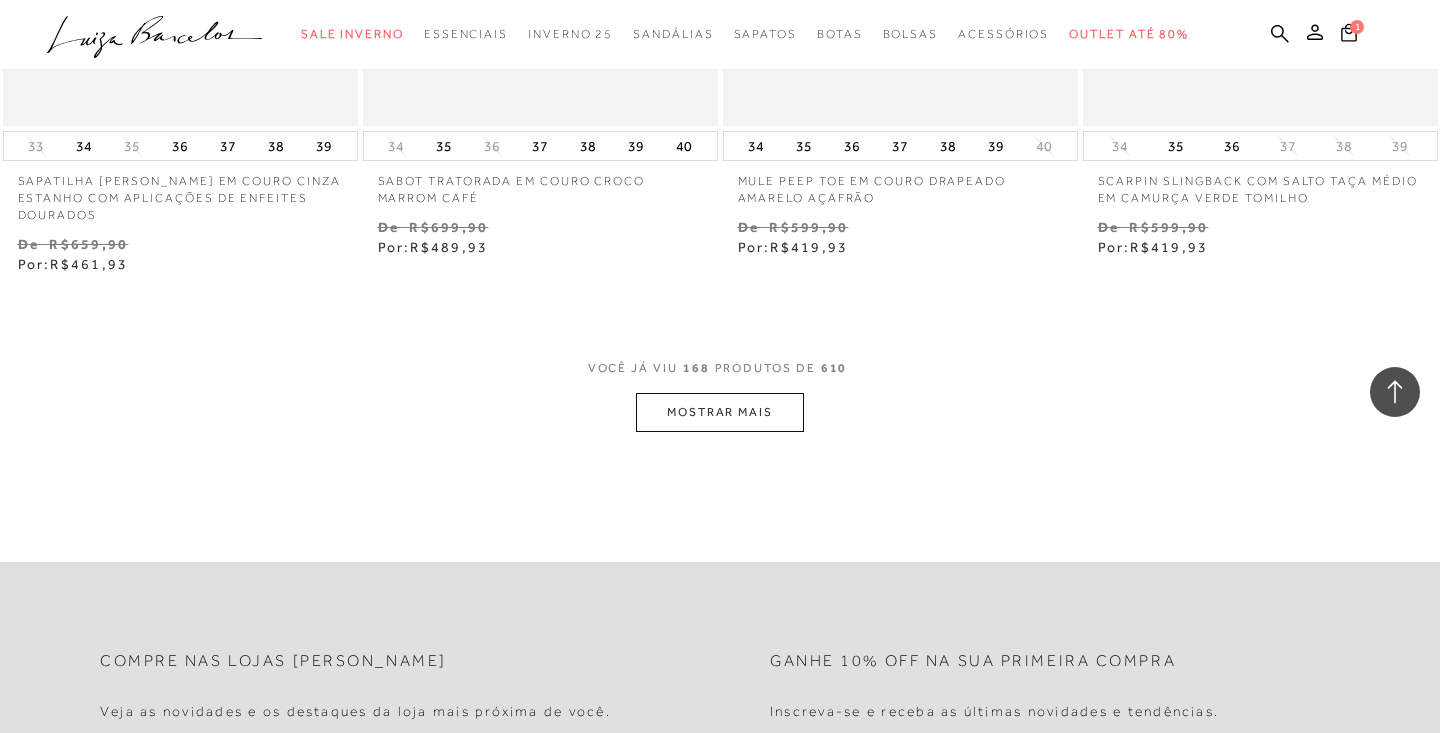 scroll, scrollTop: 28950, scrollLeft: 0, axis: vertical 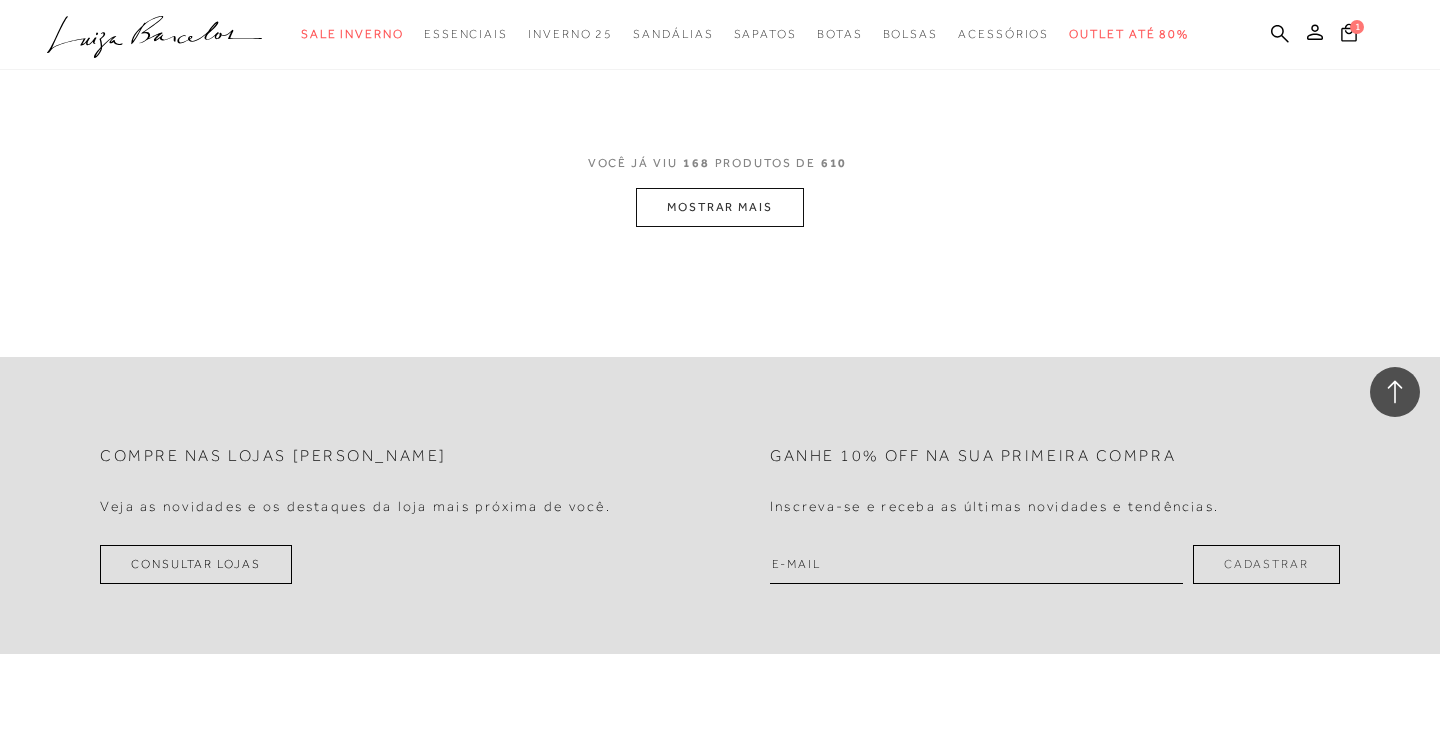 click on "MOSTRAR MAIS" at bounding box center [720, 207] 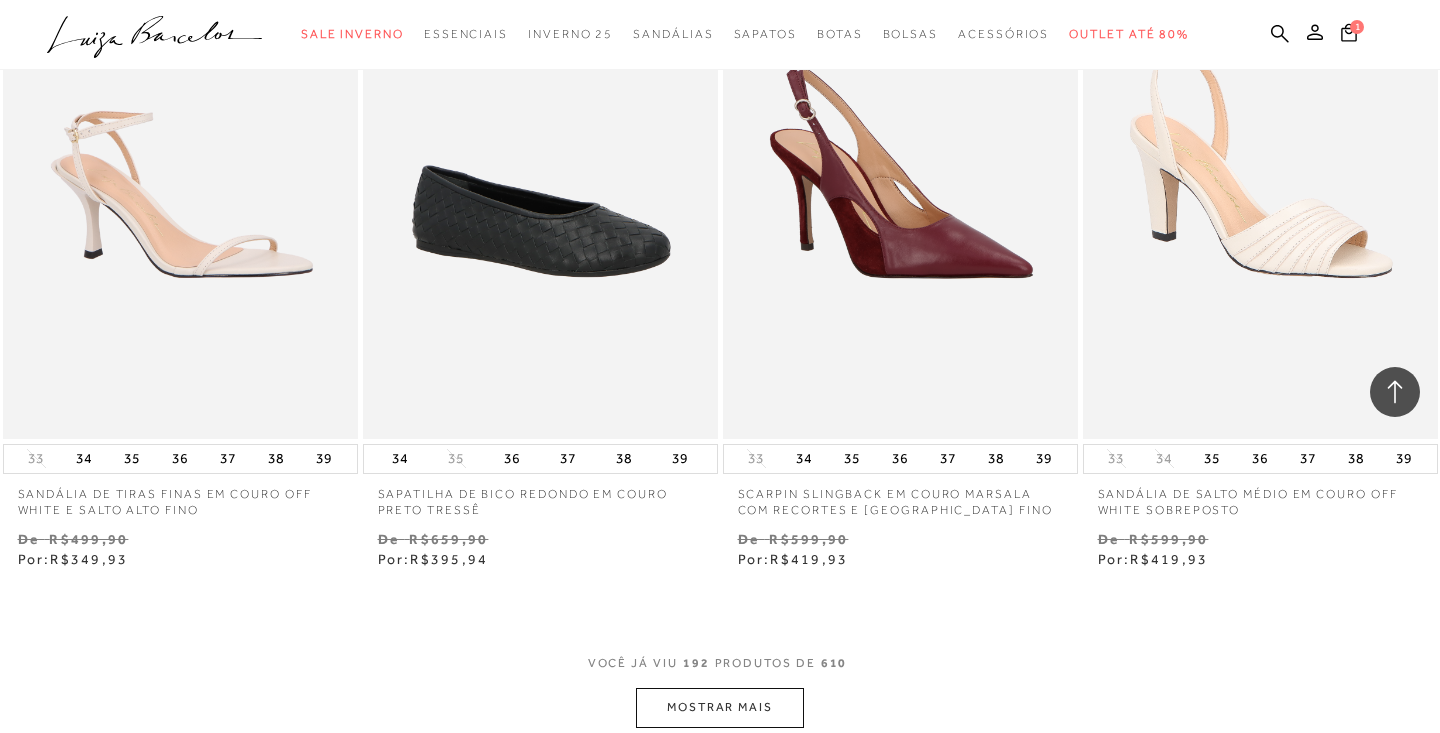 scroll, scrollTop: 32766, scrollLeft: 0, axis: vertical 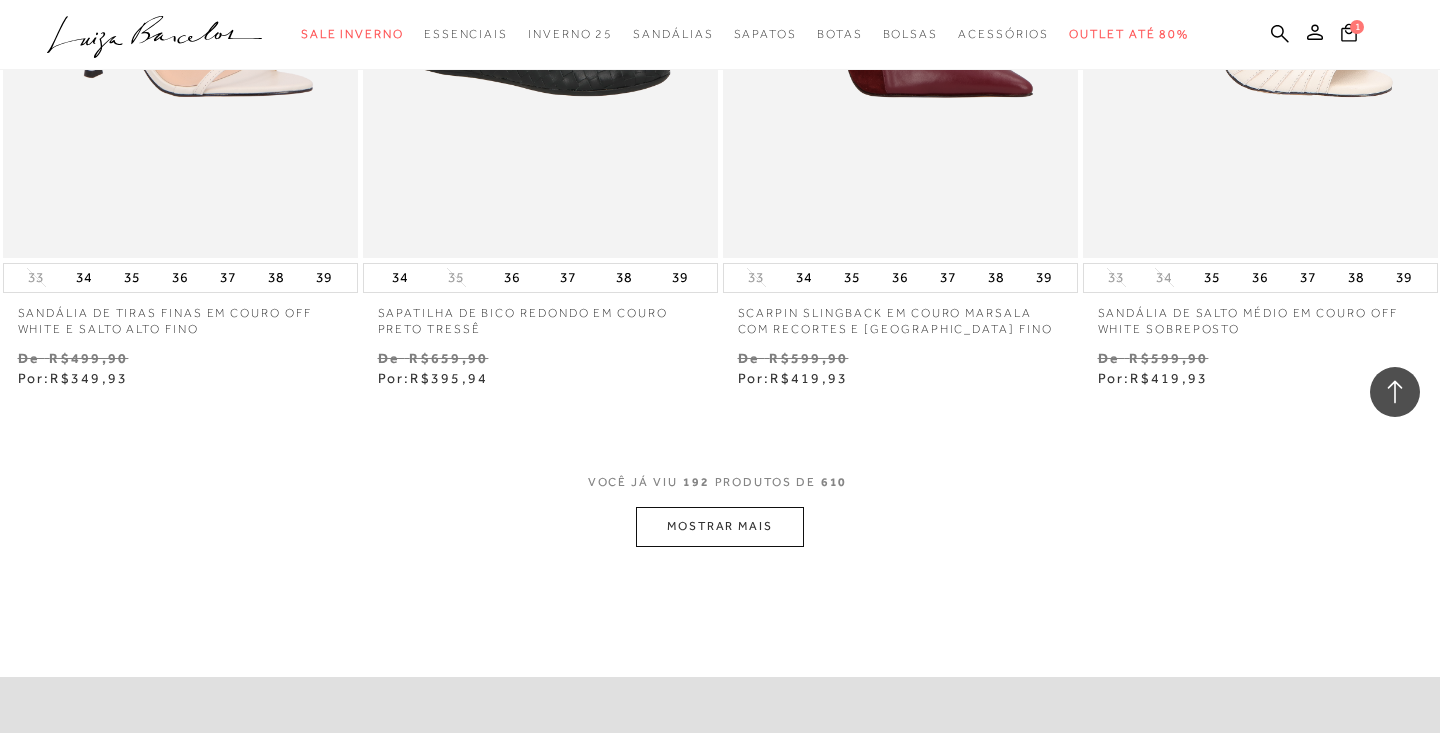 click on "MOSTRAR MAIS" at bounding box center (720, 526) 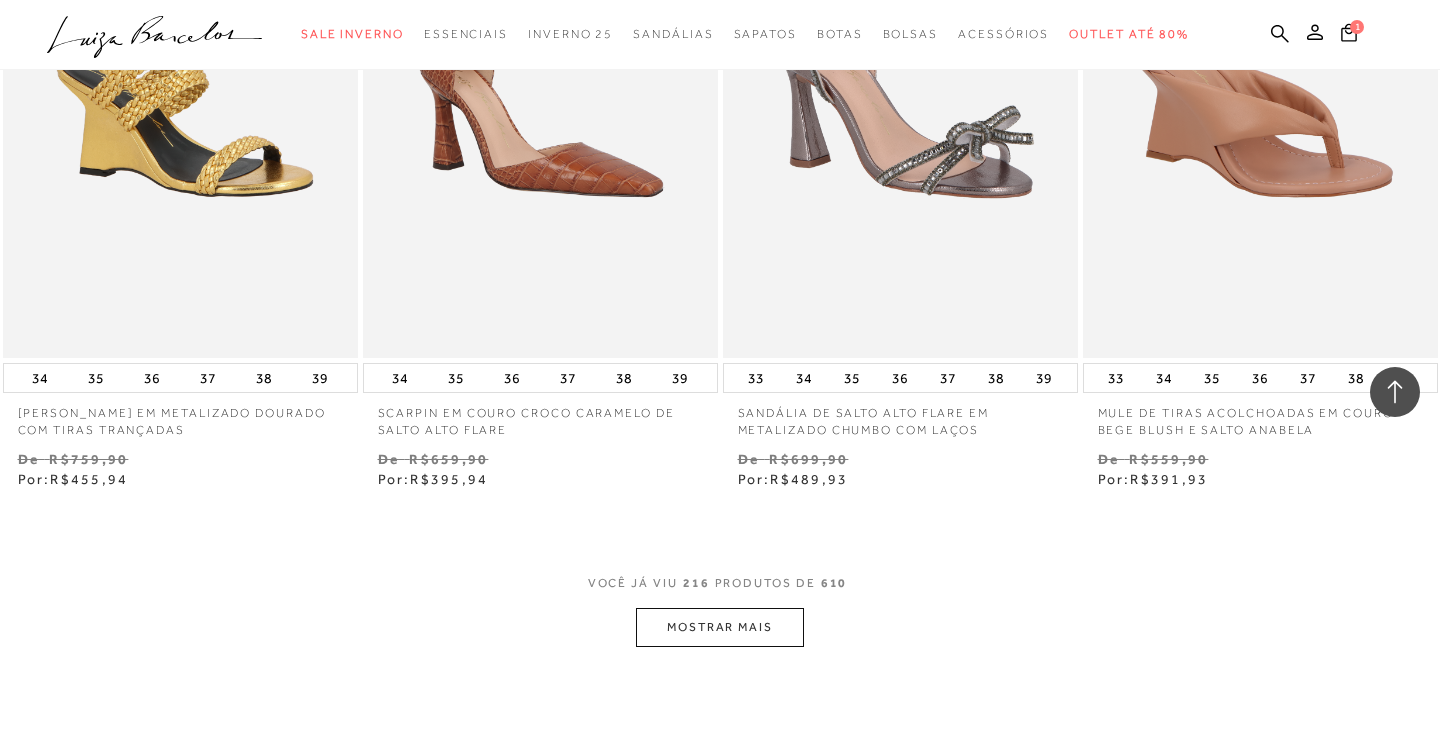 scroll, scrollTop: 37024, scrollLeft: 0, axis: vertical 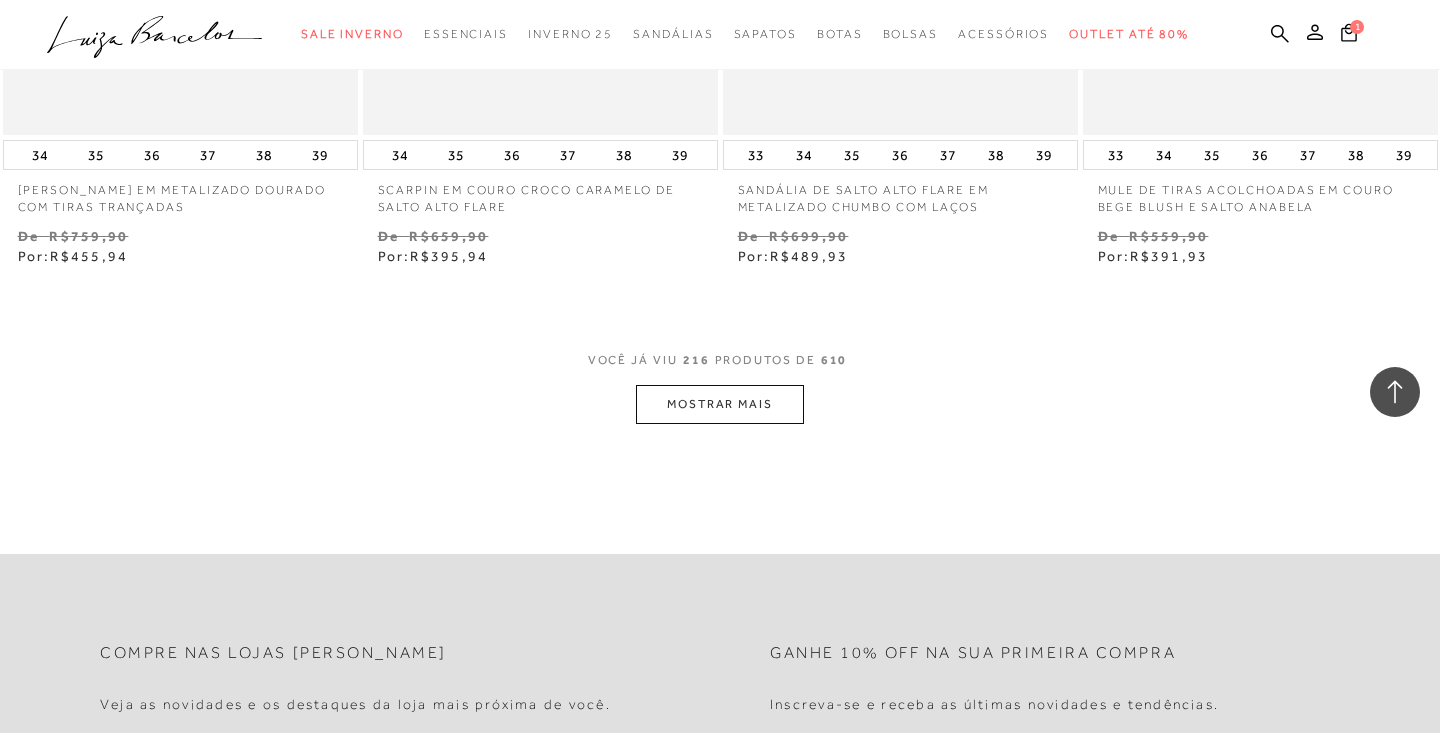 click on "MOSTRAR MAIS" at bounding box center (720, 404) 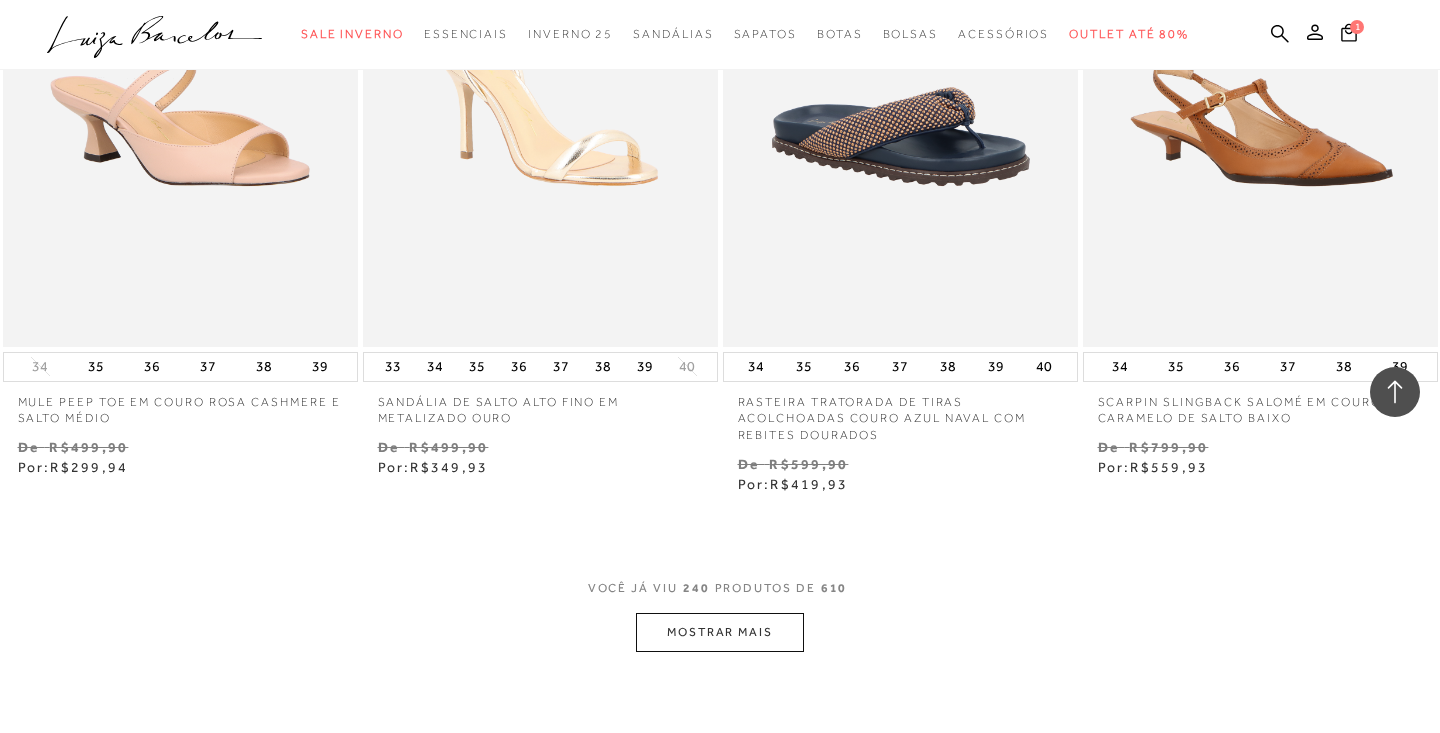 scroll, scrollTop: 40976, scrollLeft: 0, axis: vertical 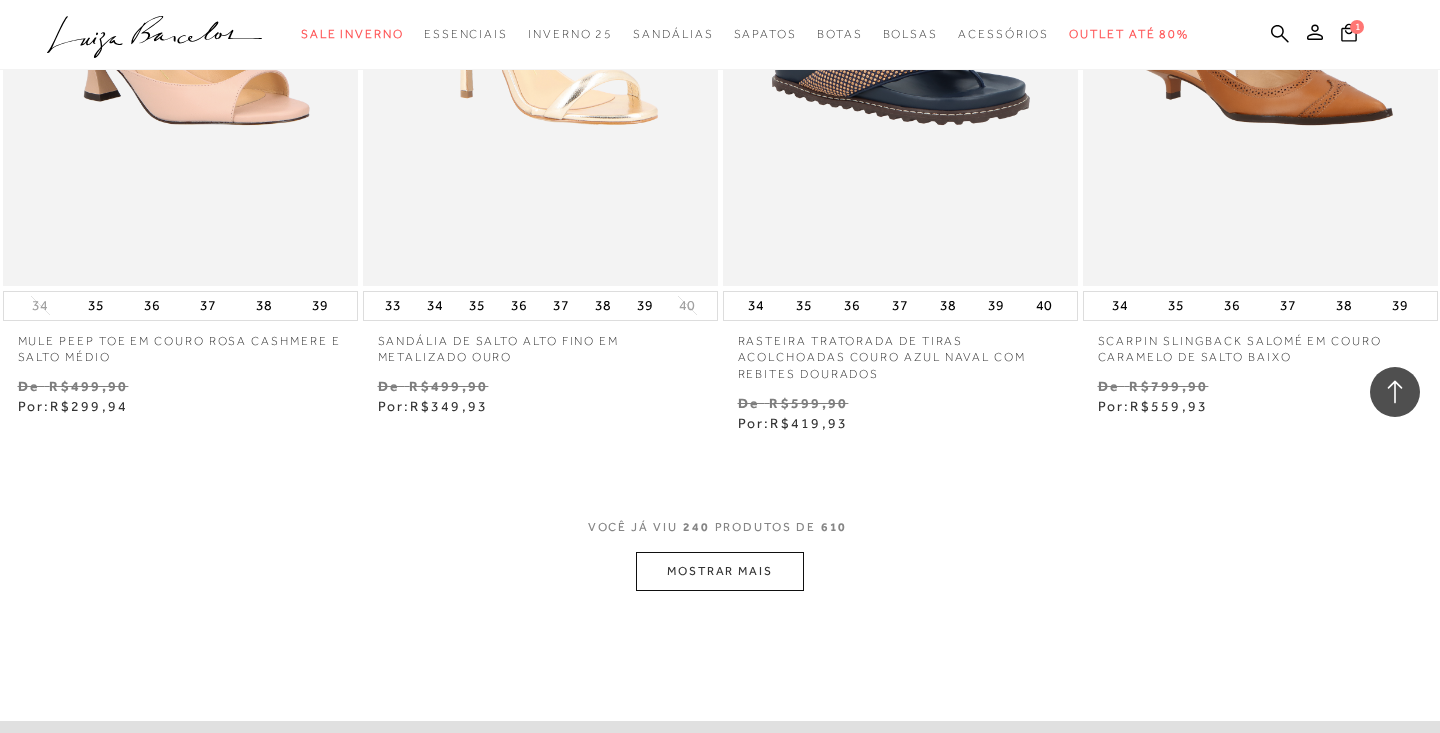 click on "MOSTRAR MAIS" at bounding box center (720, 571) 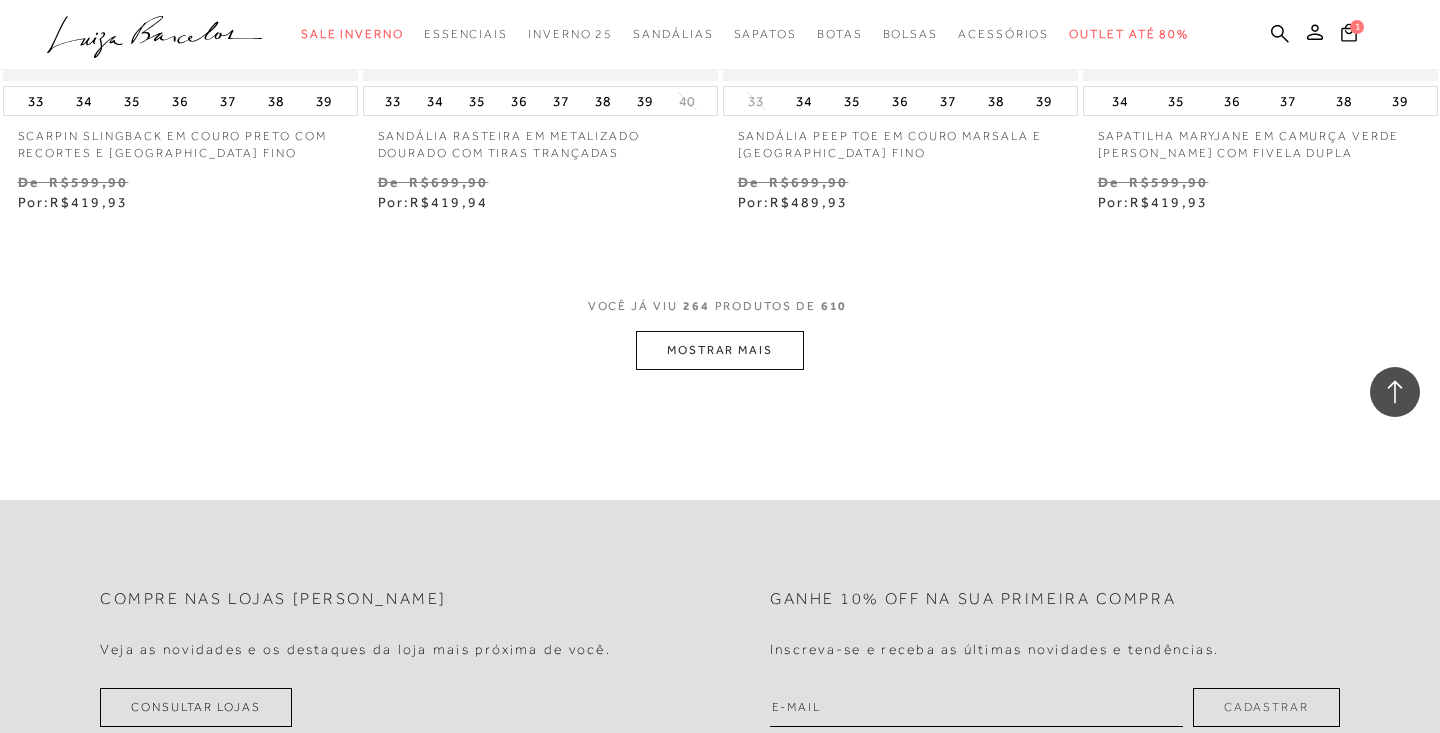 scroll, scrollTop: 45328, scrollLeft: 0, axis: vertical 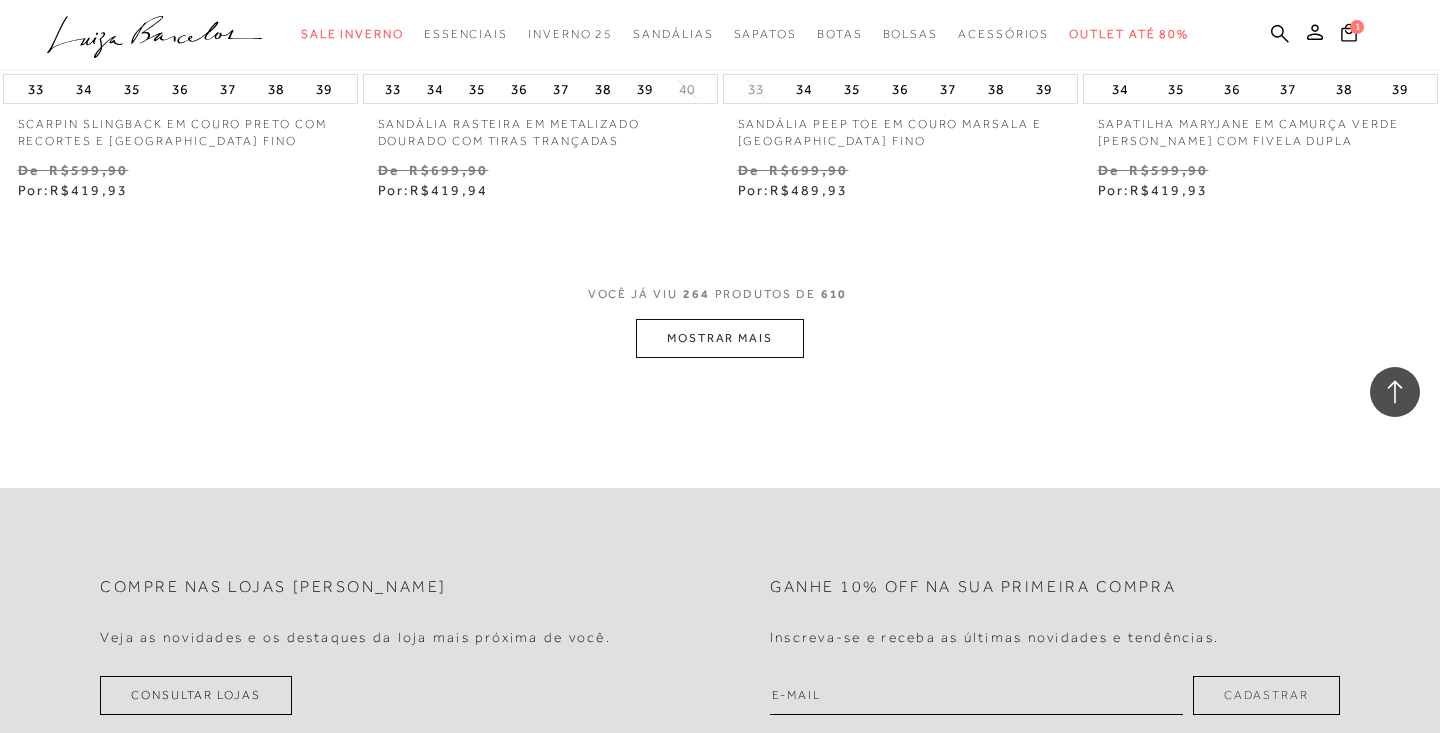 click on "MOSTRAR MAIS" at bounding box center (720, 338) 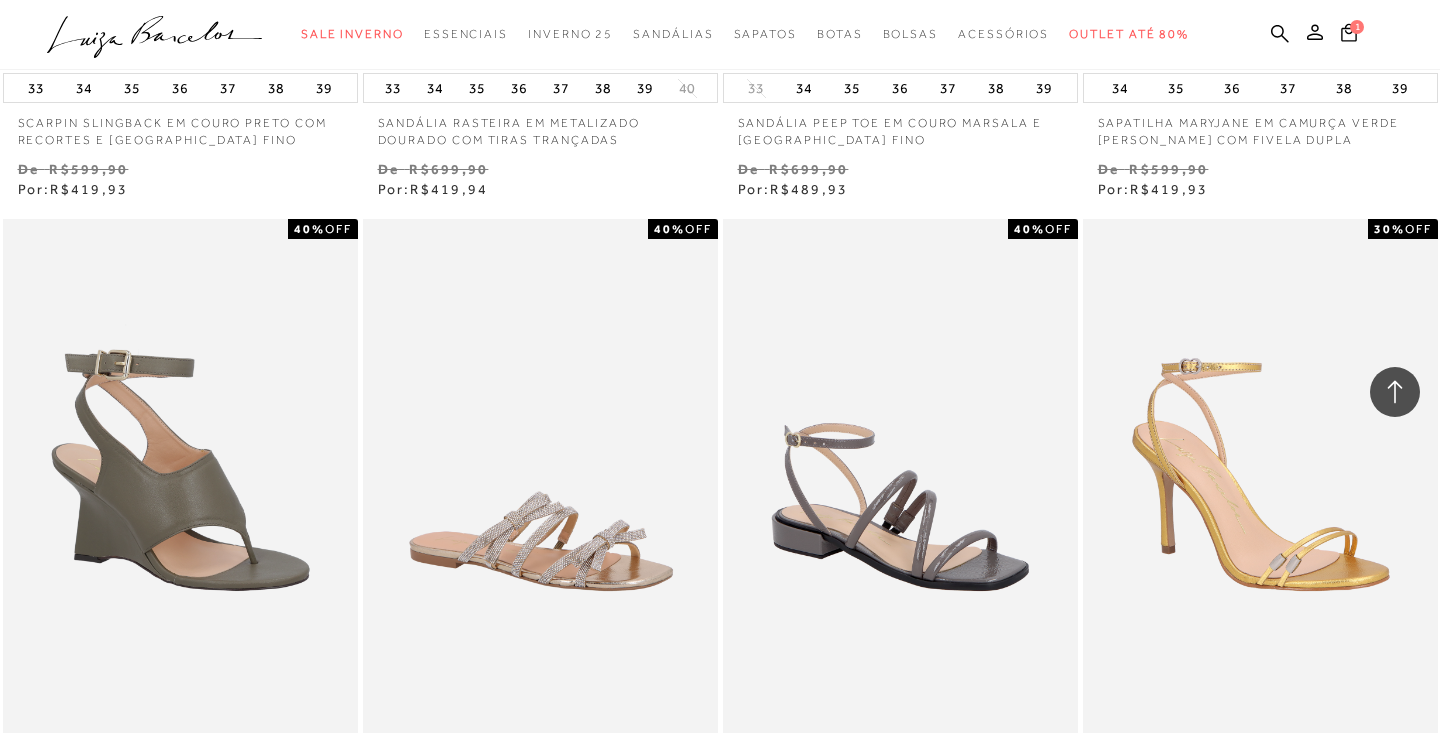 scroll, scrollTop: 45670, scrollLeft: 0, axis: vertical 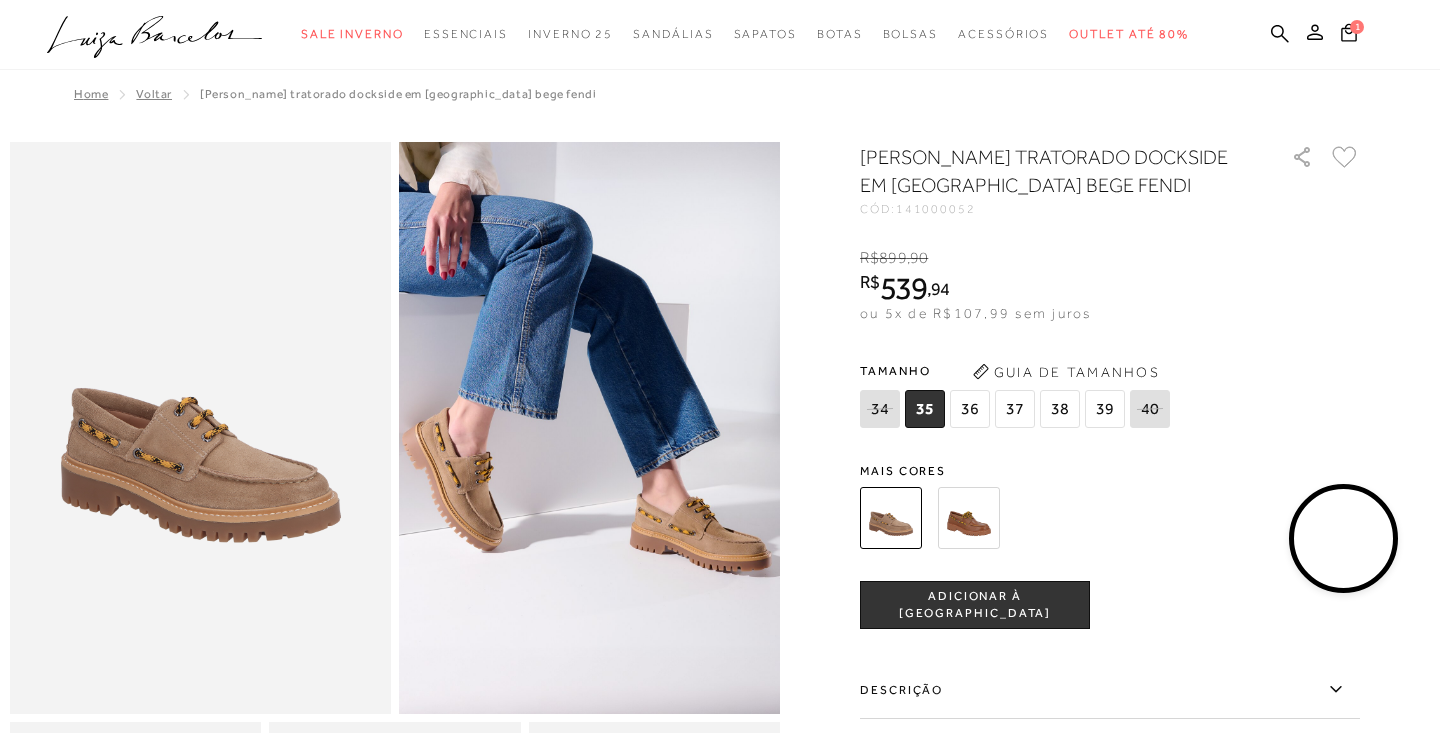 click on "36" at bounding box center (970, 409) 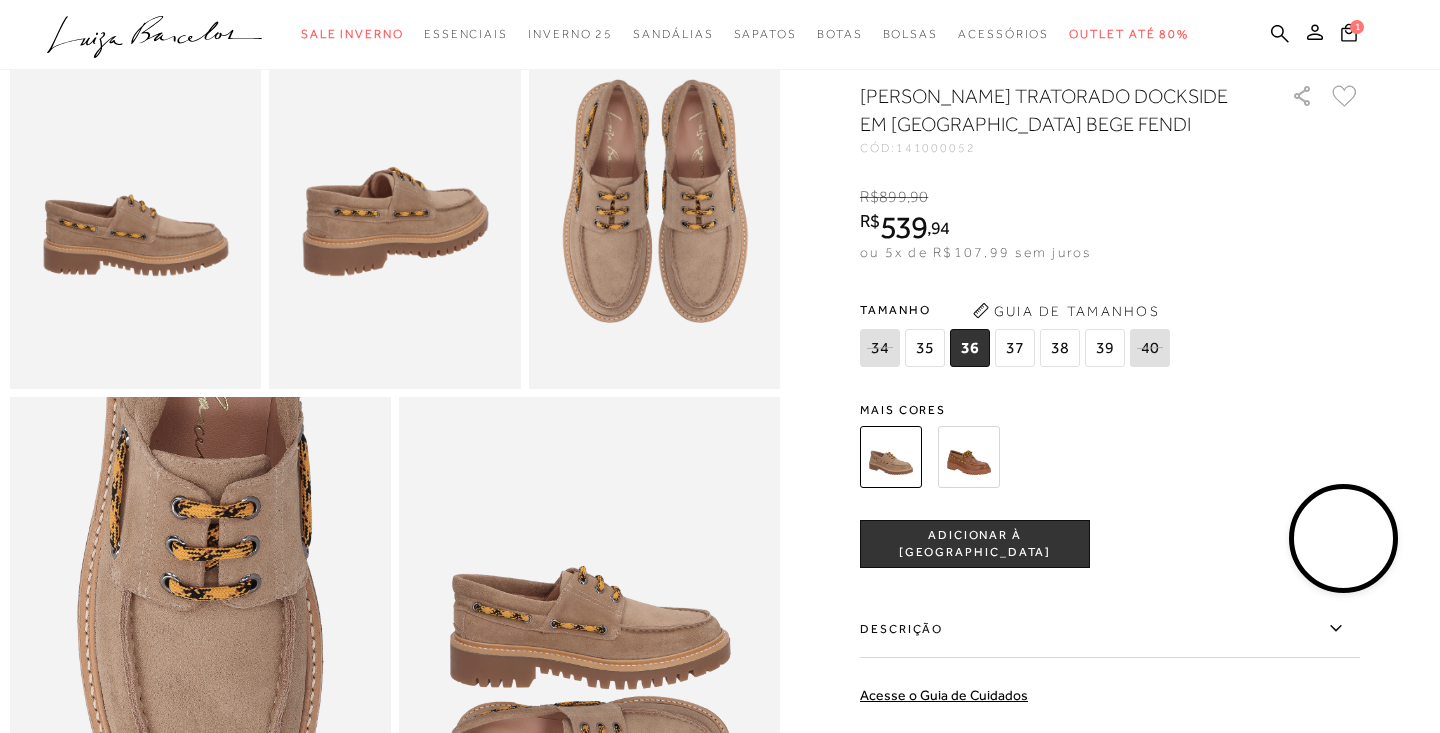 scroll, scrollTop: 672, scrollLeft: 0, axis: vertical 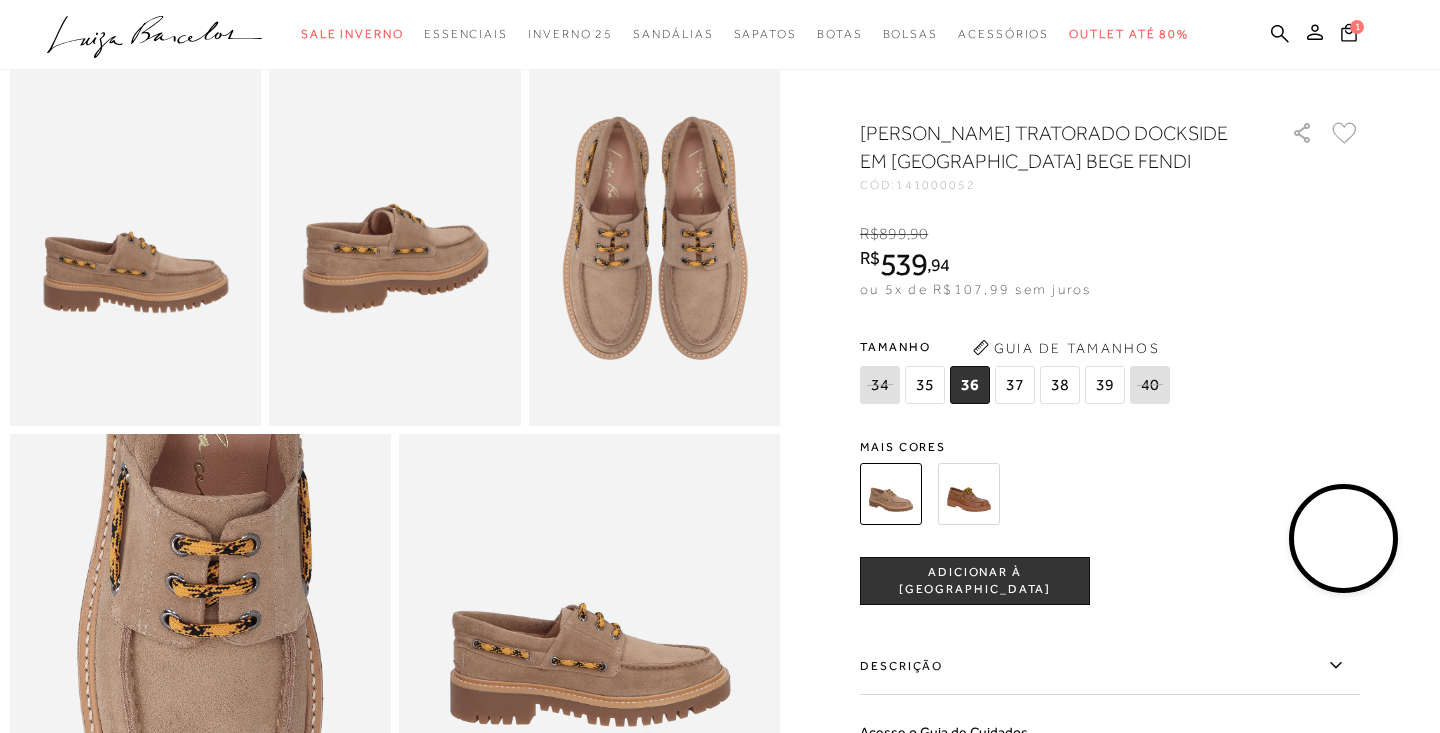 click at bounding box center [969, 494] 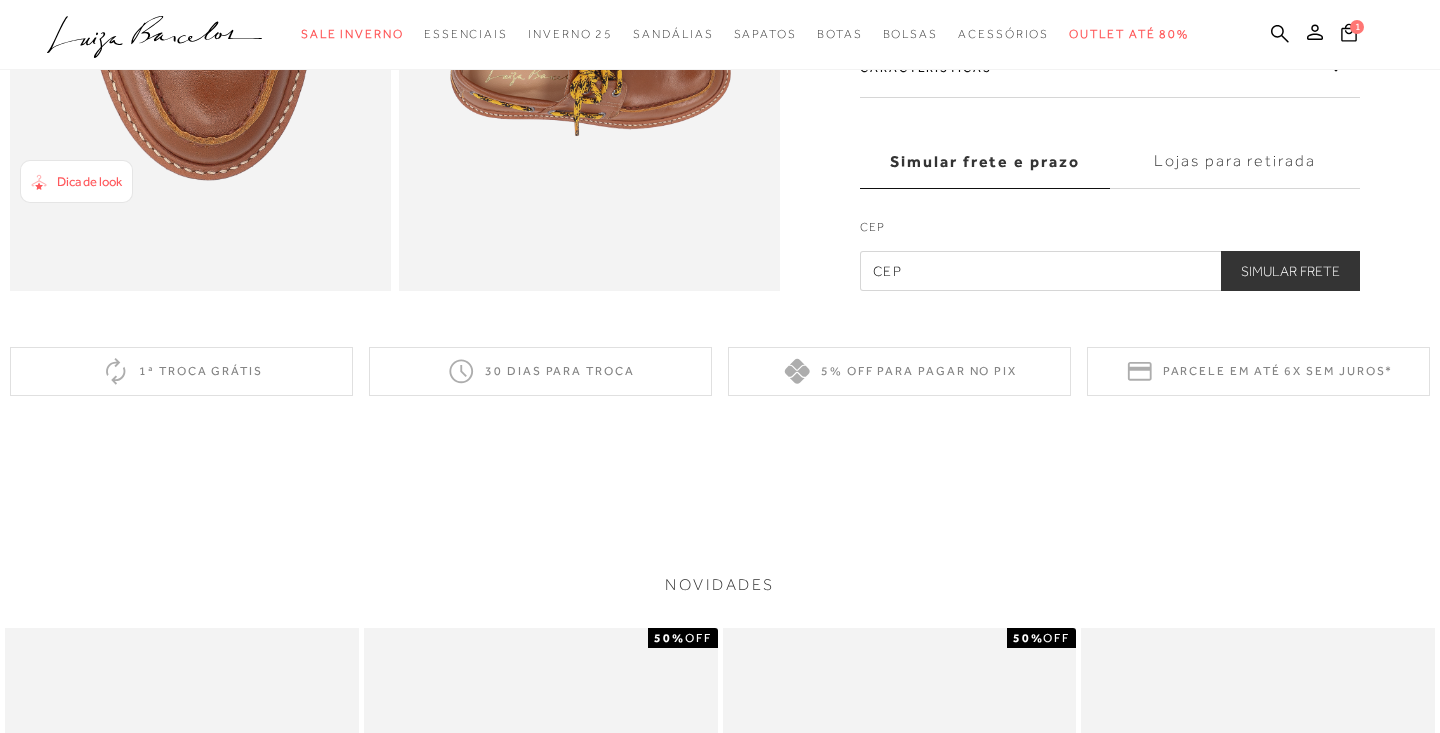 scroll, scrollTop: 941, scrollLeft: 0, axis: vertical 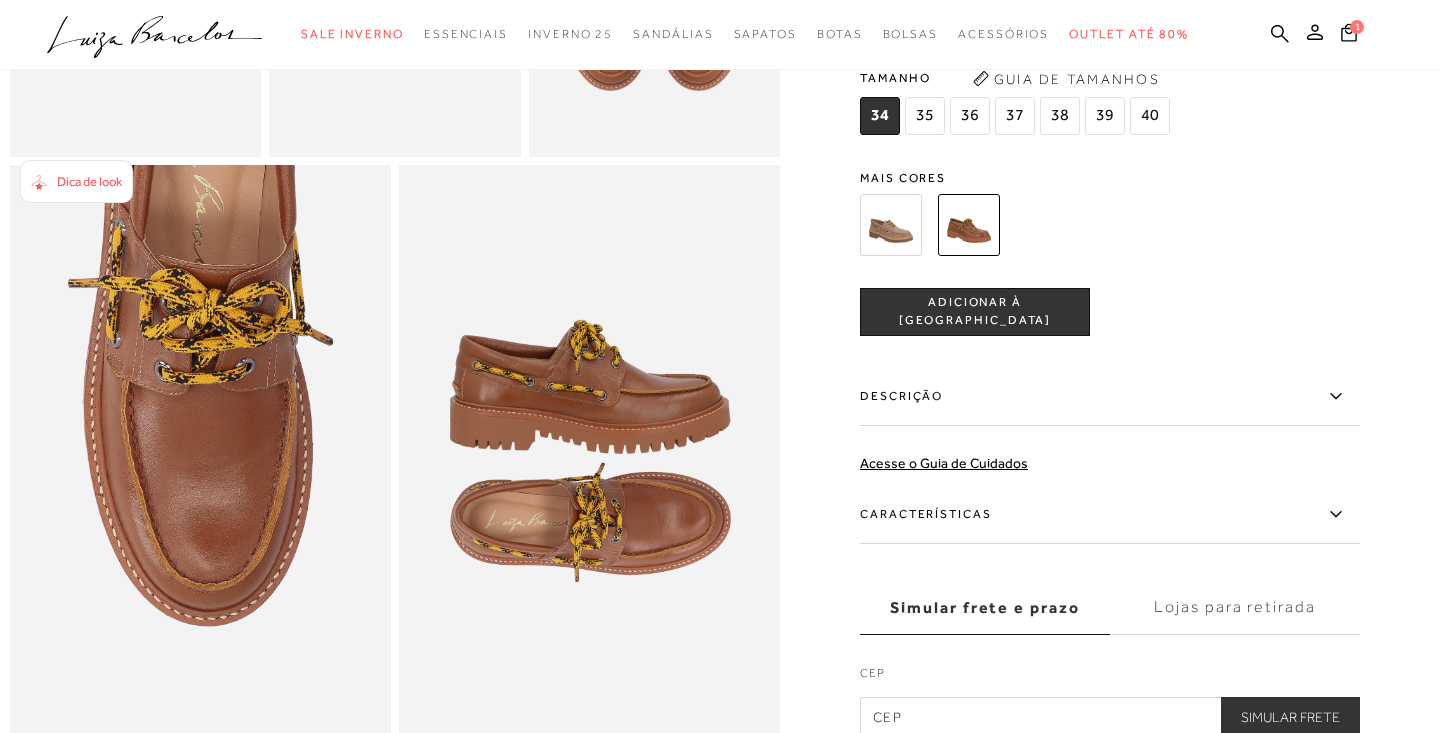 click at bounding box center (891, 225) 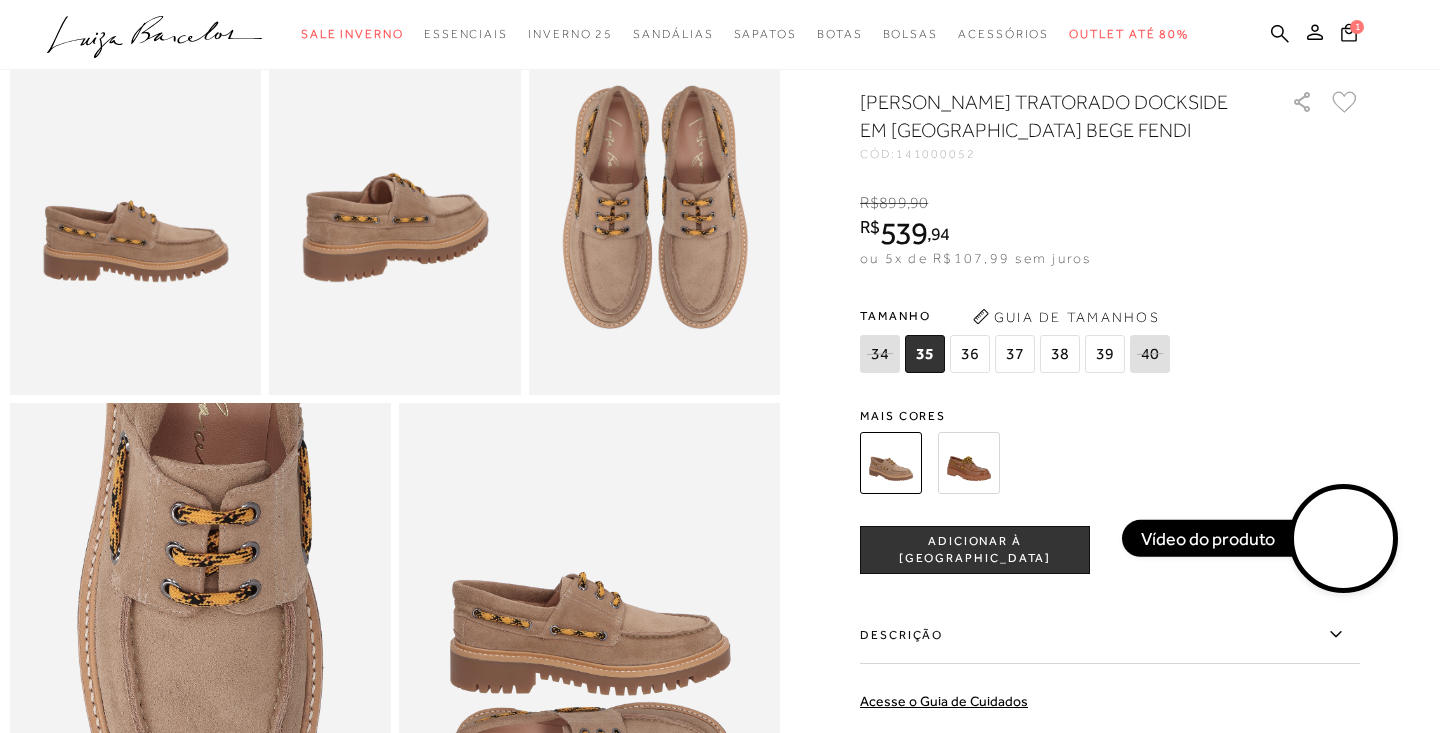 scroll, scrollTop: 705, scrollLeft: 0, axis: vertical 